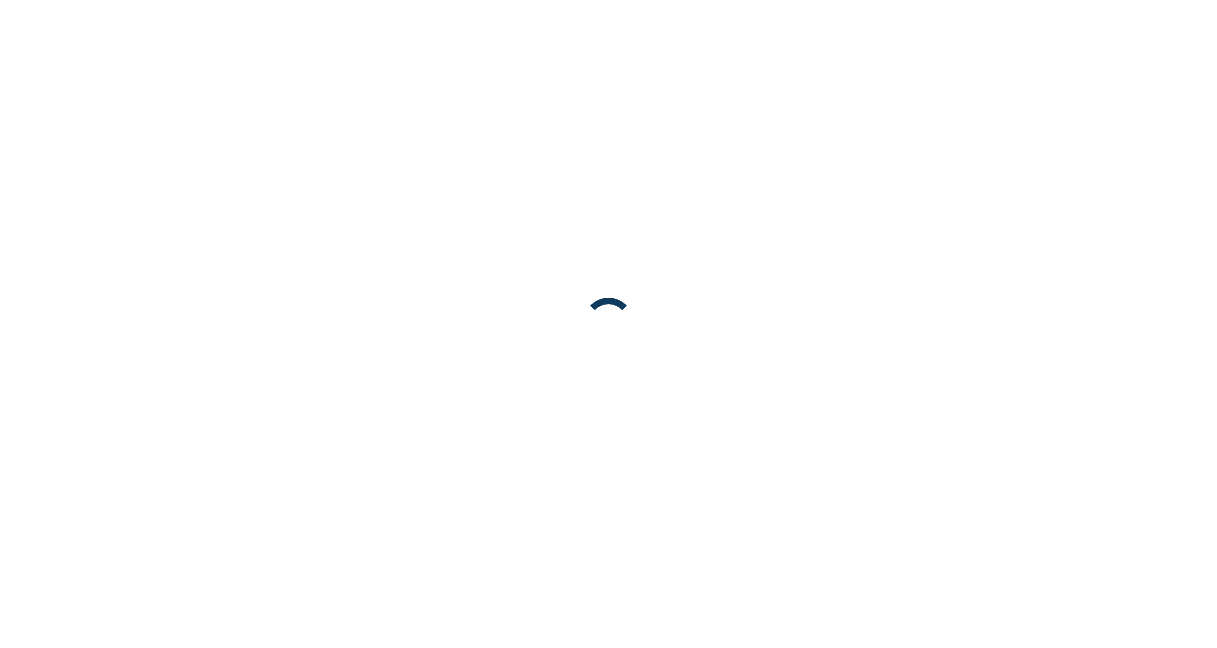 scroll, scrollTop: 0, scrollLeft: 0, axis: both 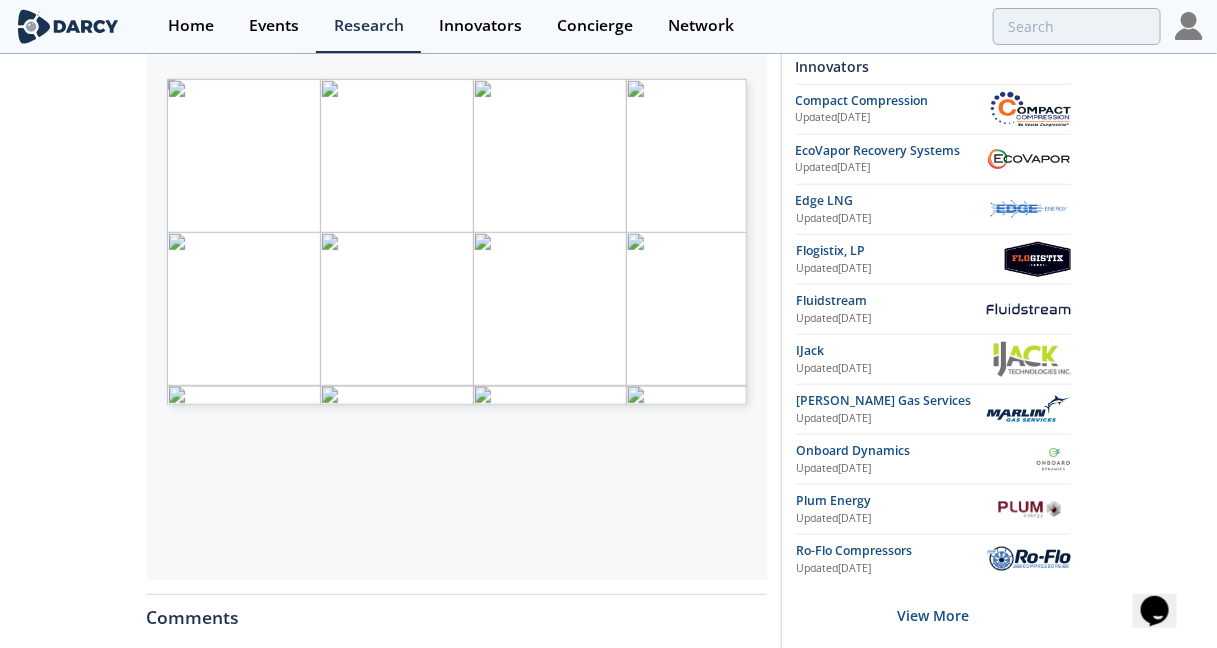 click on "Proprietary and confidential
CASING GAS
COMPRESSION
SMALL SCALE
CNG/LNG
TANK BATTERY
VAPOR RECOVERY
INTERMITTENT
APPLICATIONS
DESCRIPTION
•  Reduces casing pressure, lowering the
backpressure on the formation to
deliver gas to the flow line that would
otherwise be vented and potentially
increase oil production
•  Compression of associated gas for
LNG or CNG transport, at a small scale
(typically 1 - 15MMscf/d) to avoid or
reduce flaring
•  Compressors used to capture low
pressure, wet gas streams form oil and
condensate storage tanks that would
otherwise be vented
•  Emissions during intermittent
operations such as well workover
blowdowns, liquids unloading,
pigging, completions & flowback,
surface equipment maintenance
blowdowns.
DEPLOYMENT
STYLE
•  Installed at the wellhead, connecting
the casing to the flowline
•  Installed at the wellhead or pipeline
•  Can be used for marine fuel,
off - •  –  H" at bounding box center (457, 242) 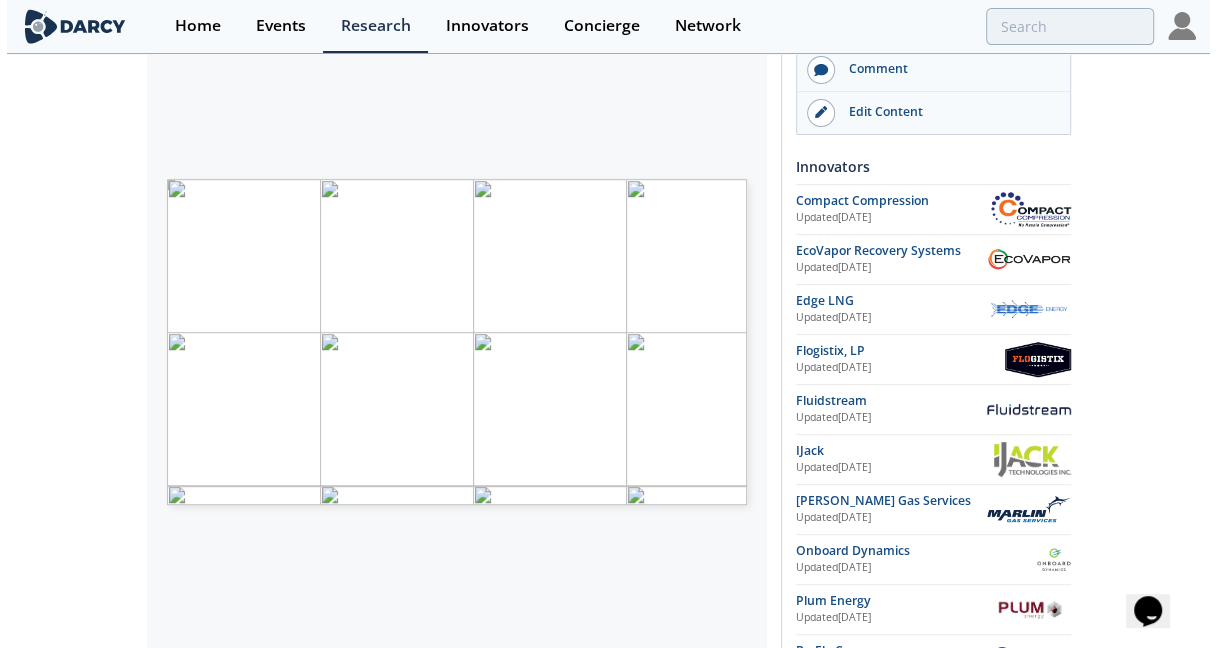 scroll, scrollTop: 300, scrollLeft: 0, axis: vertical 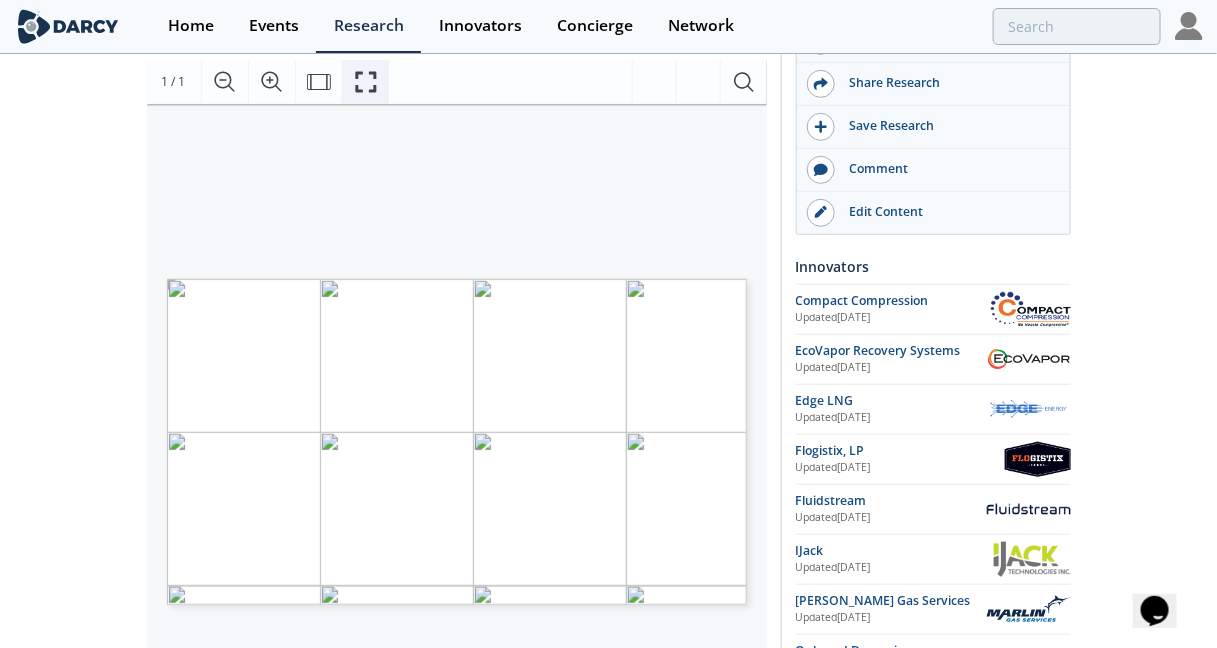 click 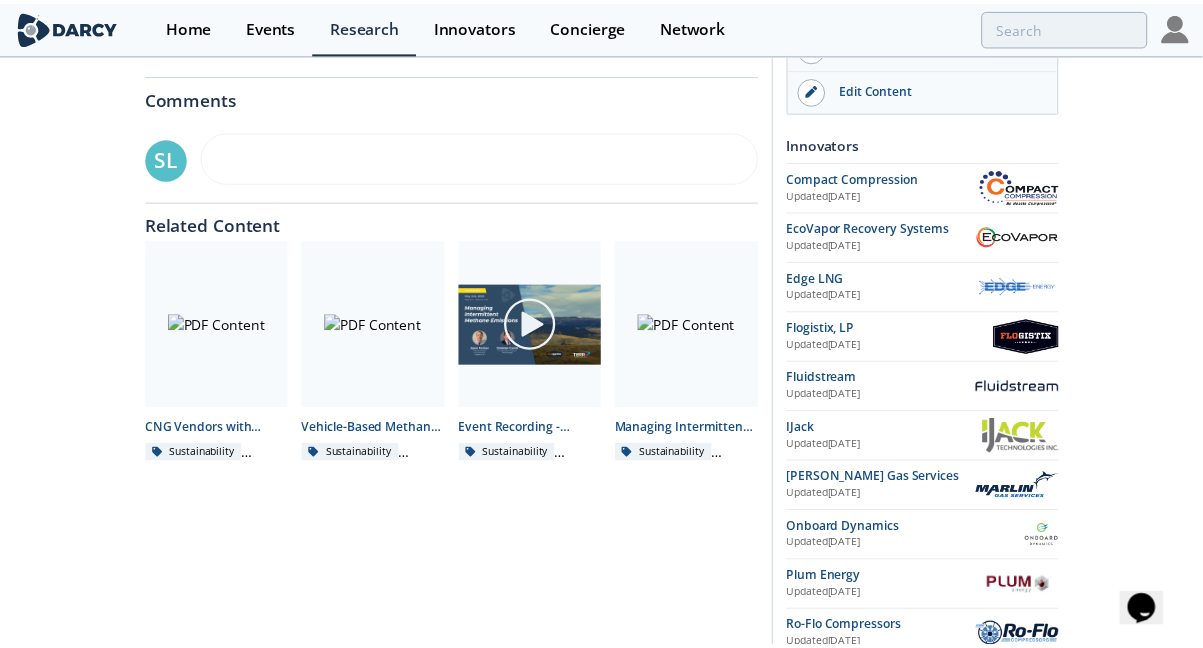 scroll, scrollTop: 0, scrollLeft: 0, axis: both 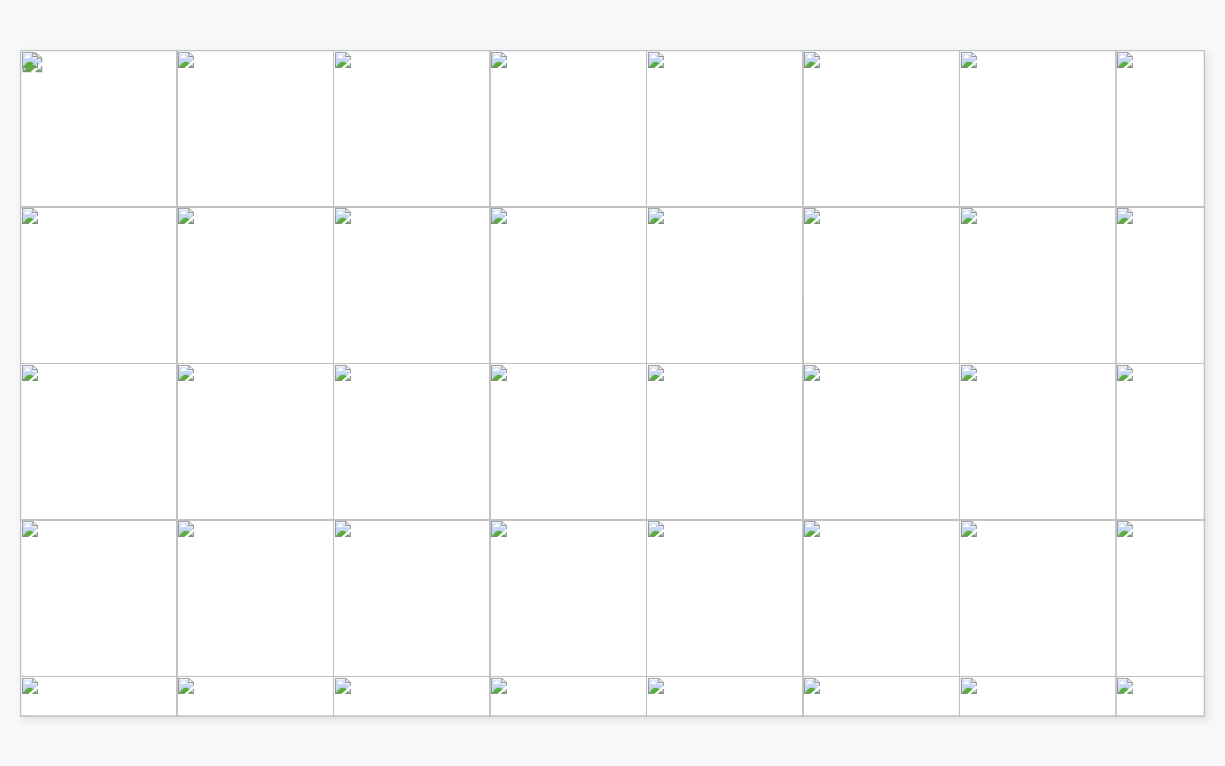 click on "Proprietary and confidential
CASING GAS
COMPRESSION
SMALL SCALE
CNG/LNG
TANK BATTERY
VAPOR RECOVERY
INTERMITTENT
APPLICATIONS
DESCRIPTION
•  Reduces casing pressure, lowering the
backpressure on the formation to
deliver gas to the flow line that would
otherwise be vented and potentially
increase oil production
•  Compression of associated gas for
LNG or CNG transport, at a small scale
(typically 1 - 15MMscf/d) to avoid or
reduce flaring
•  Compressors used to capture low
pressure, wet gas streams form oil and
condensate storage tanks that would
otherwise be vented
•  Emissions during intermittent
operations such as well workover
blowdowns, liquids unloading,
pigging, completions & flowback,
surface equipment maintenance
blowdowns.
DEPLOYMENT
STYLE
•  Installed at the wellhead, connecting
the casing to the flowline
•  Installed at the wellhead or pipeline
•  Can be used for marine fuel,
off - •  –  H" at bounding box center (602, 343) 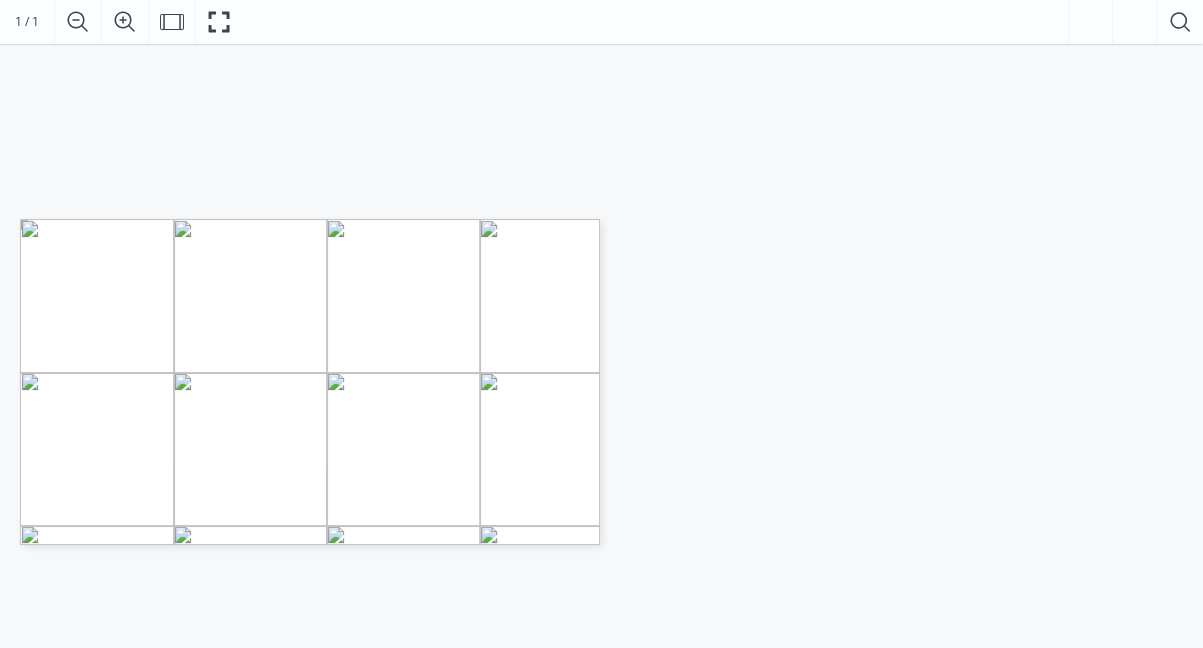 scroll, scrollTop: 100, scrollLeft: 0, axis: vertical 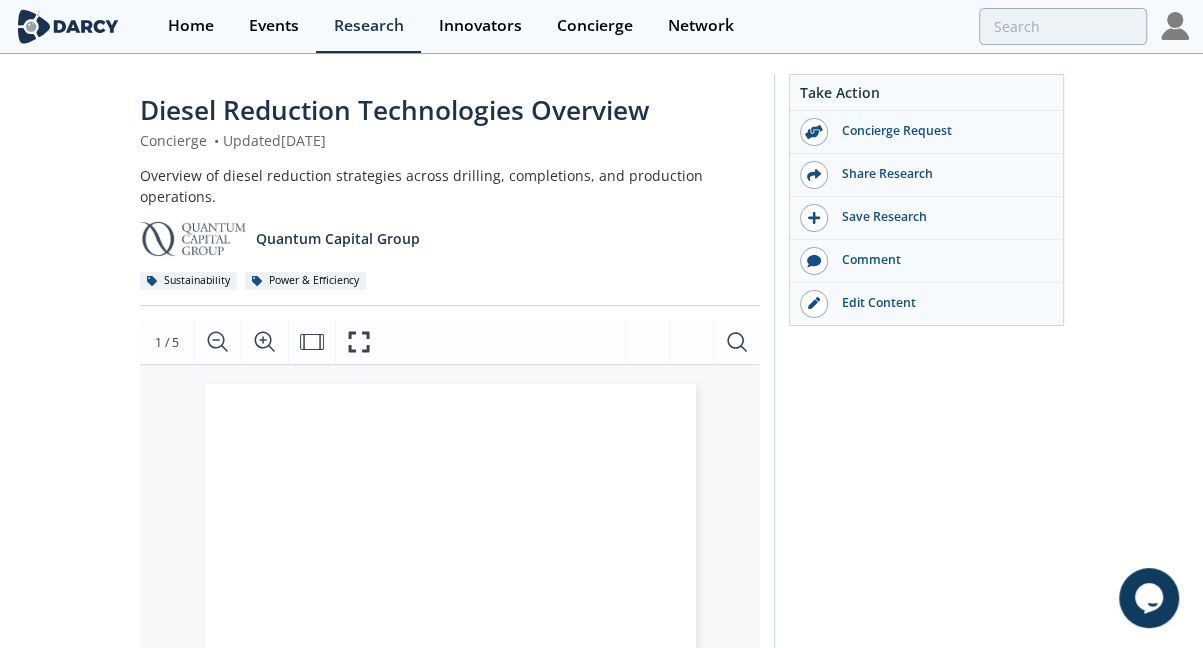 click on "Diesel Reduction Technologies Overview
Concierge
•
Updated  [DATE]
Overview of diesel reduction strategies across drilling, completions, and production operations.
Quantum Capital Group
Sustainability
Power & Efficiency
Comments" 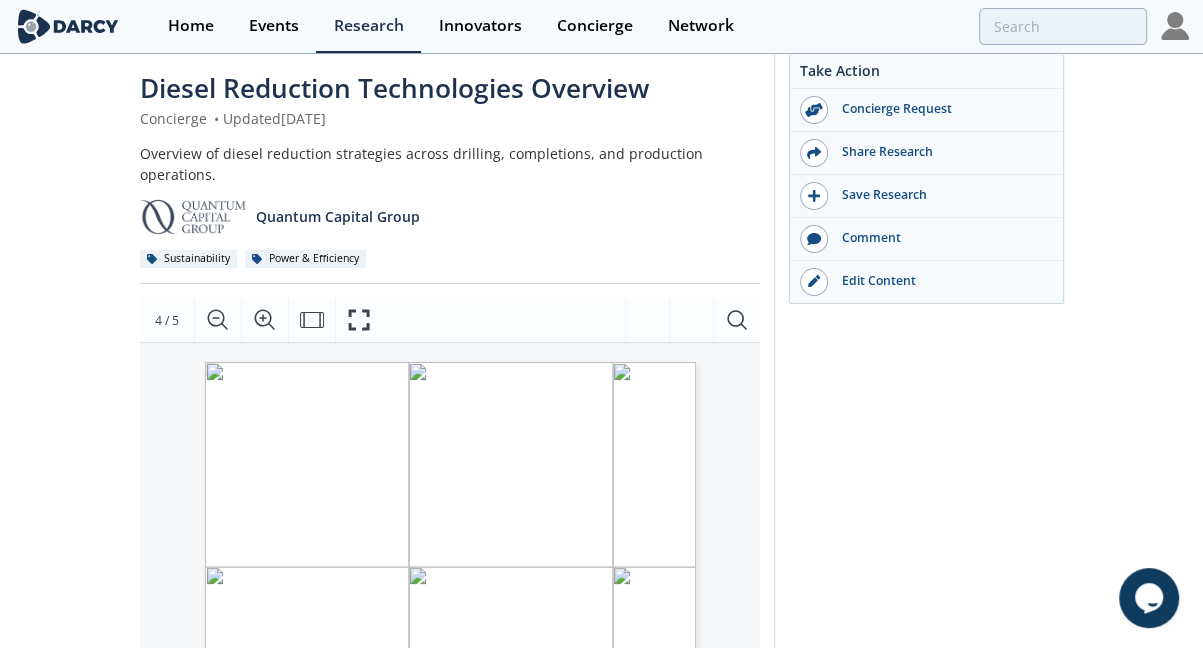 scroll, scrollTop: 0, scrollLeft: 0, axis: both 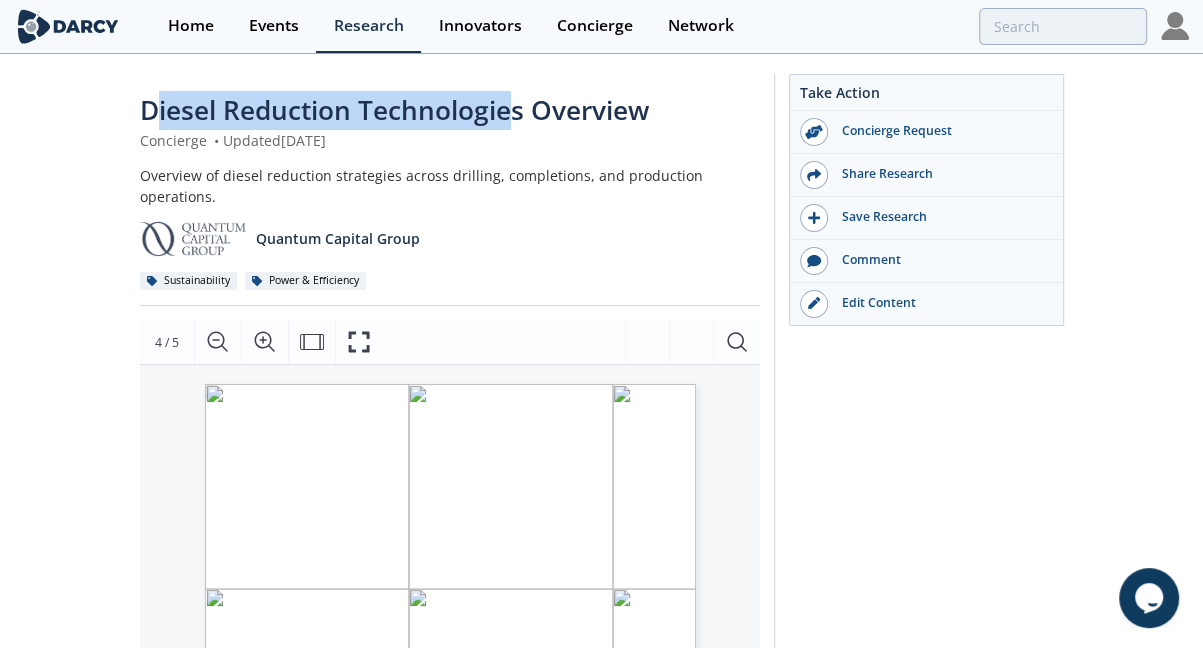 drag, startPoint x: 150, startPoint y: 115, endPoint x: 517, endPoint y: 117, distance: 367.00546 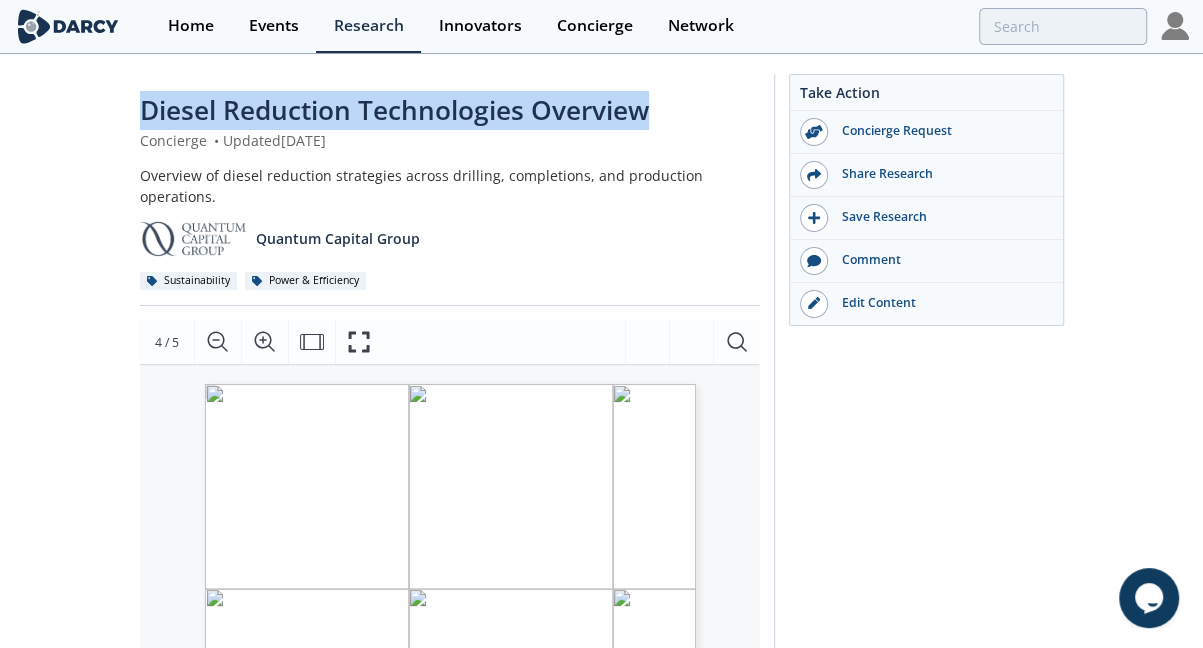 drag, startPoint x: 141, startPoint y: 109, endPoint x: 676, endPoint y: 129, distance: 535.3737 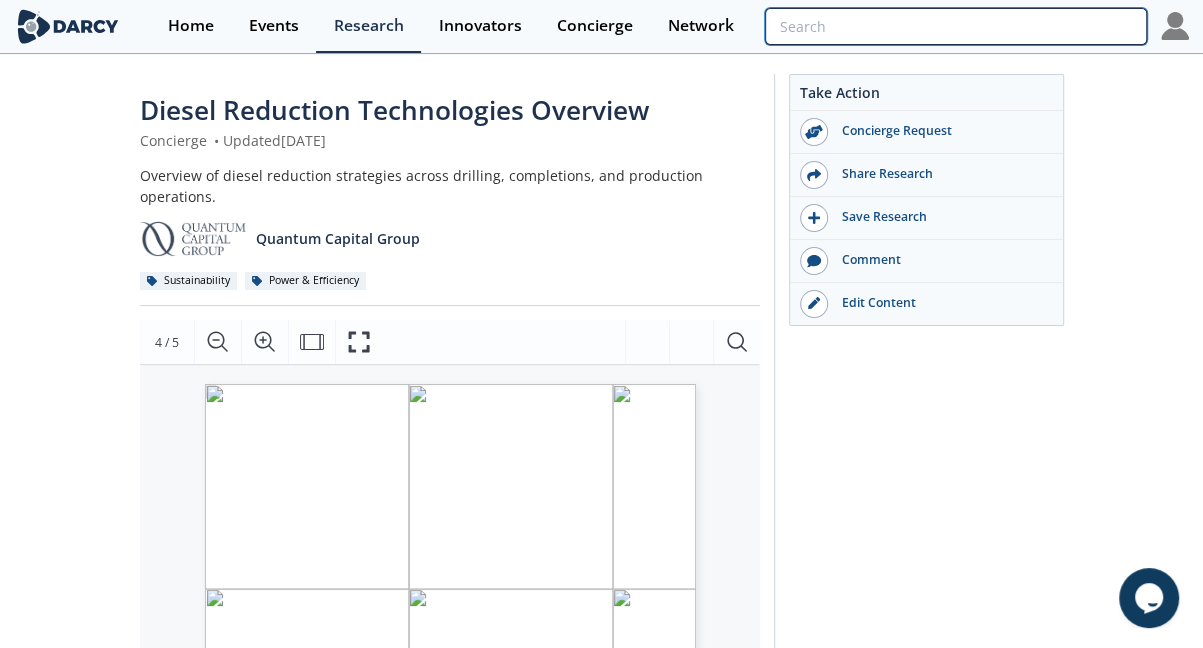 click at bounding box center (956, 26) 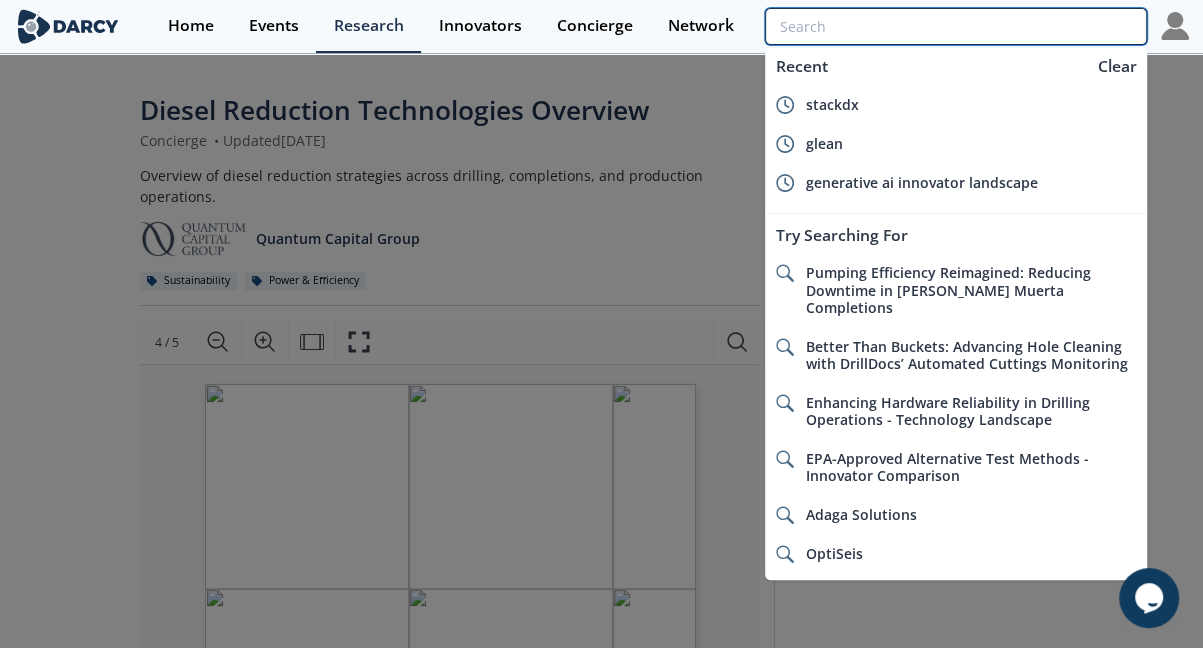 paste on "Diesel Reduction Technologies Overview" 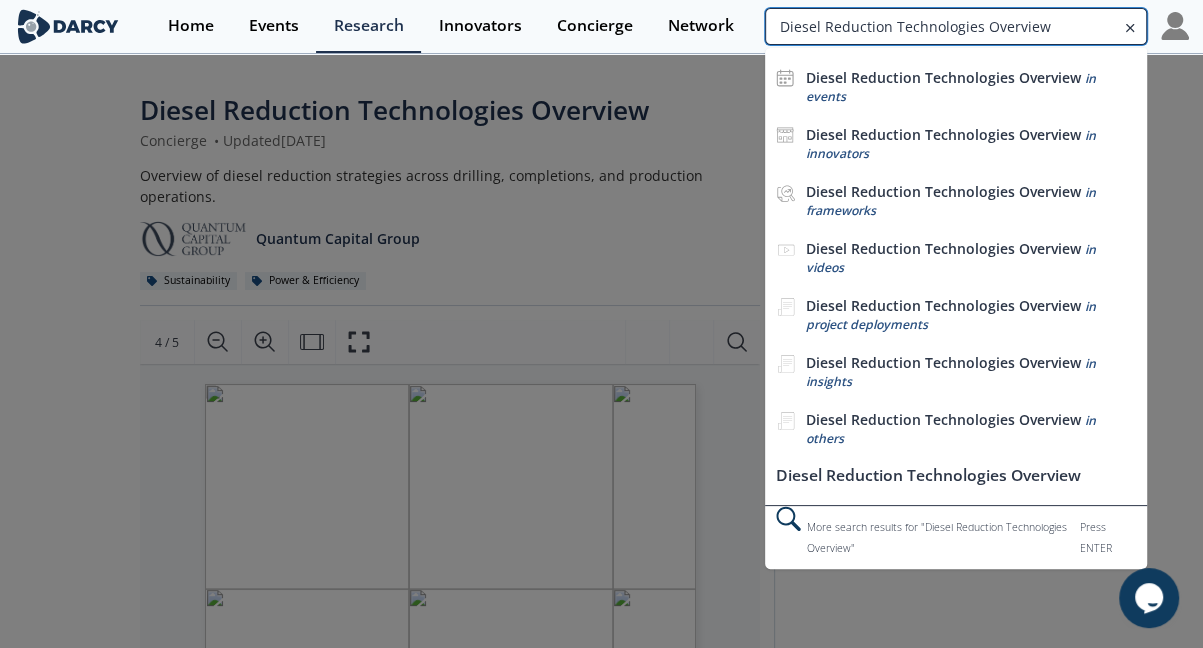type on "Diesel Reduction Technologies Overview" 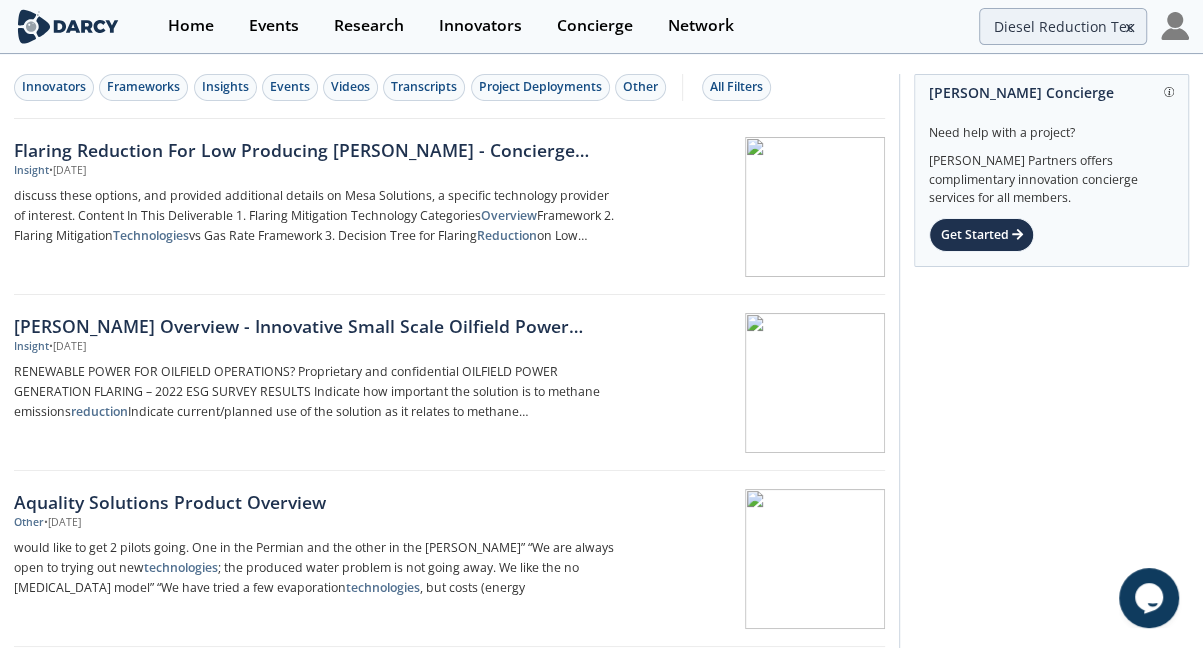 type 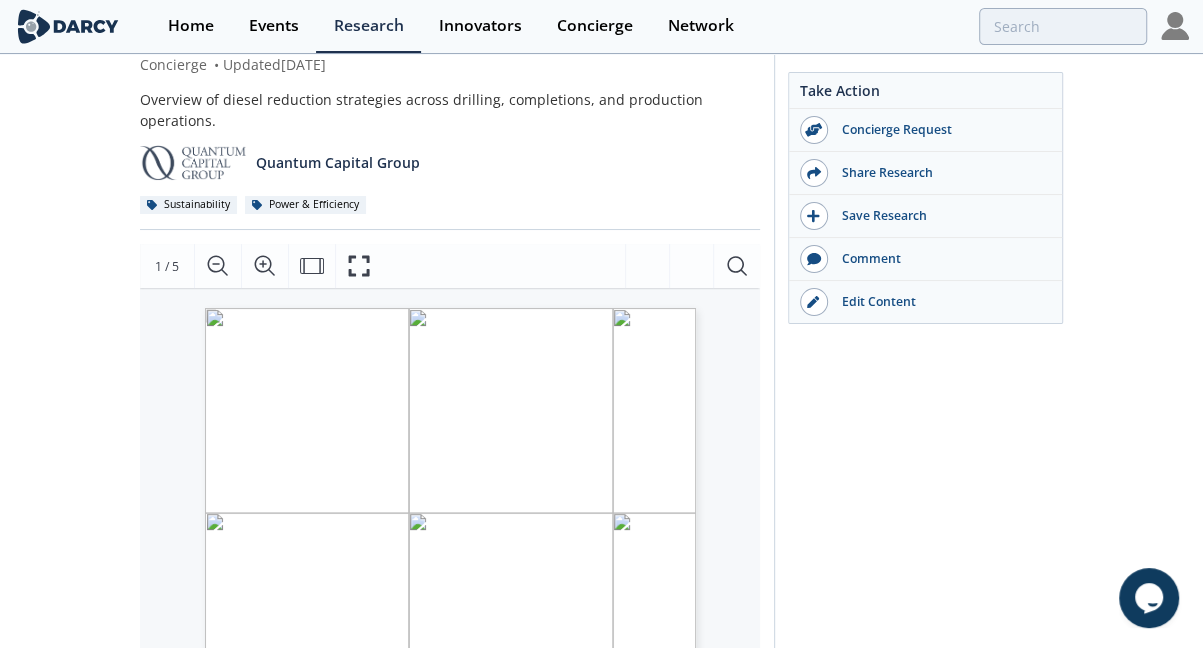 scroll, scrollTop: 0, scrollLeft: 0, axis: both 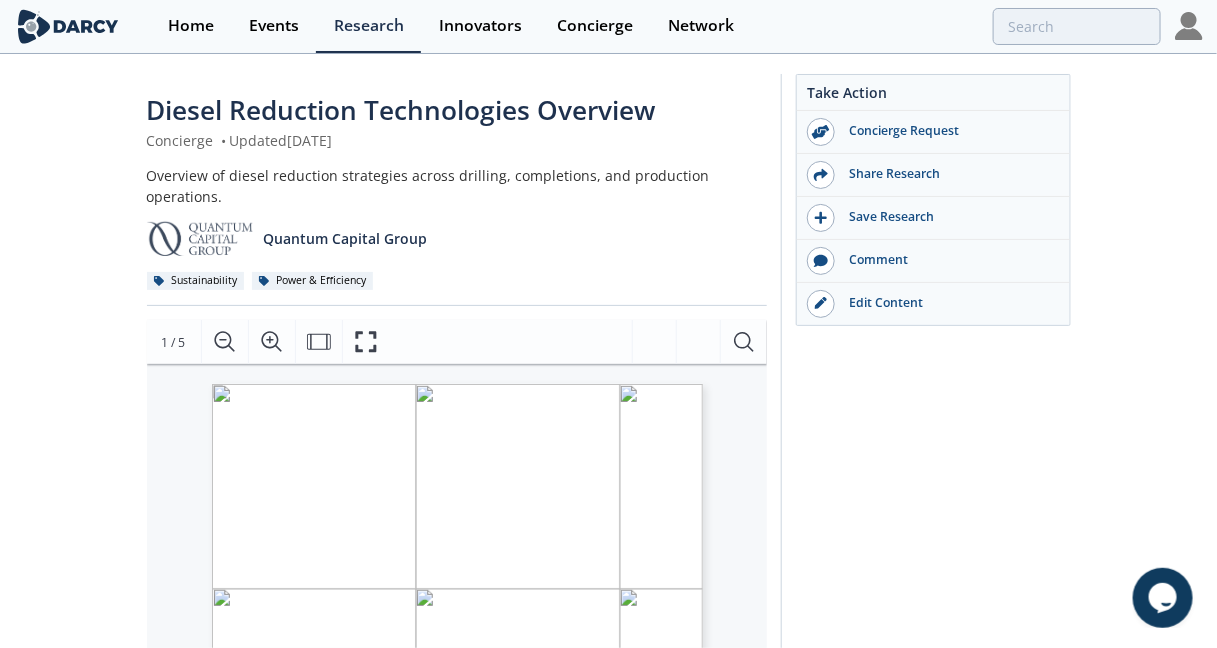 click on "Page  Go to Page 1  of 5 1   /   5" at bounding box center (457, 342) 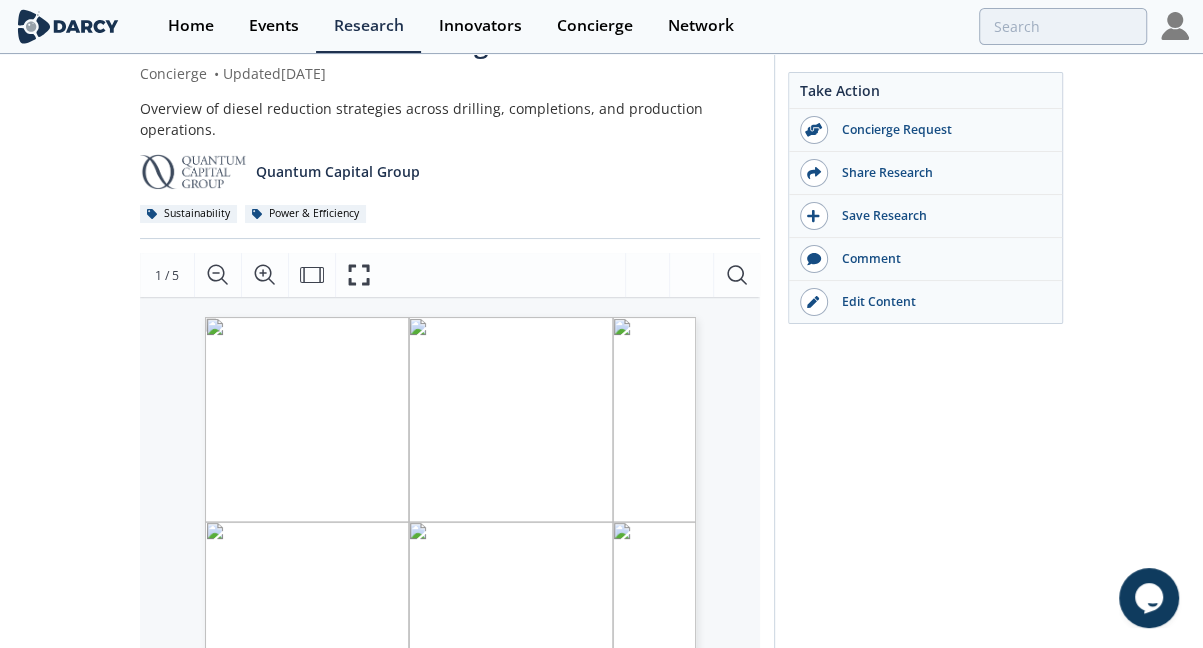 scroll, scrollTop: 0, scrollLeft: 0, axis: both 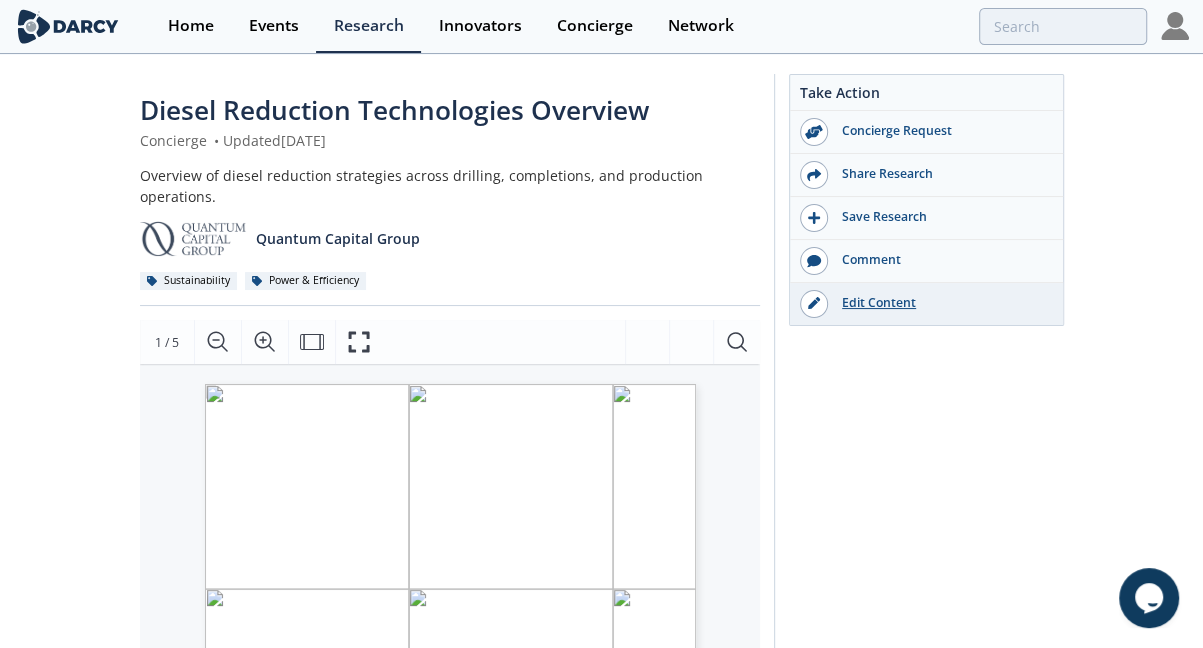 click on "Edit Content" at bounding box center (940, 303) 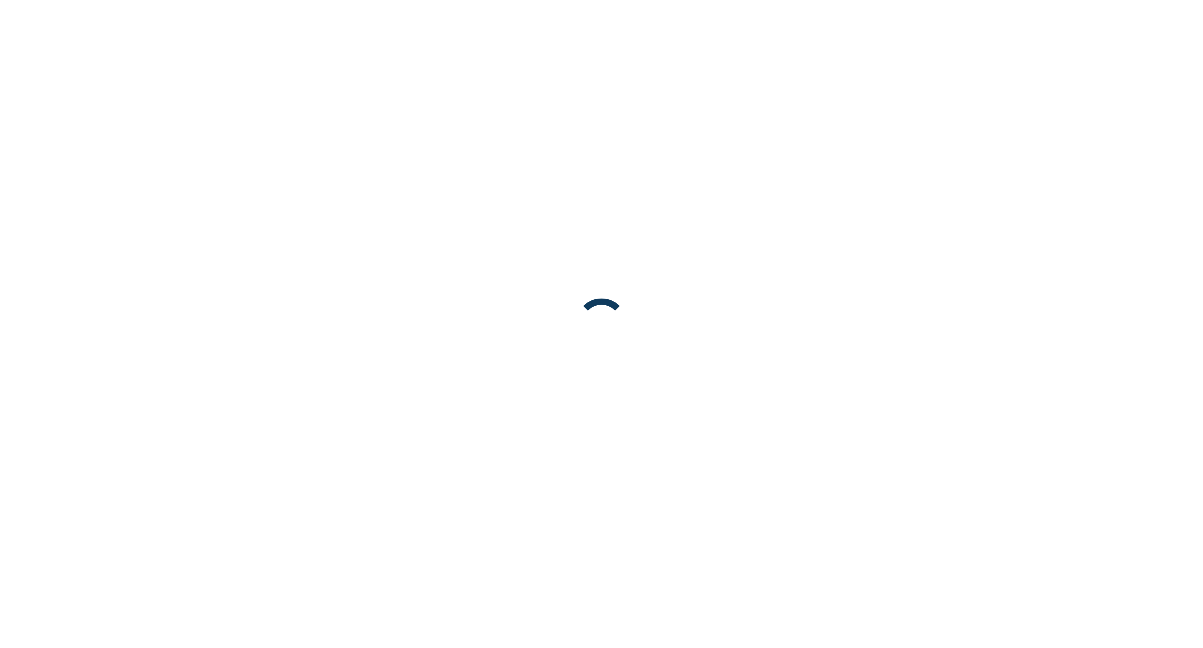 scroll, scrollTop: 0, scrollLeft: 0, axis: both 